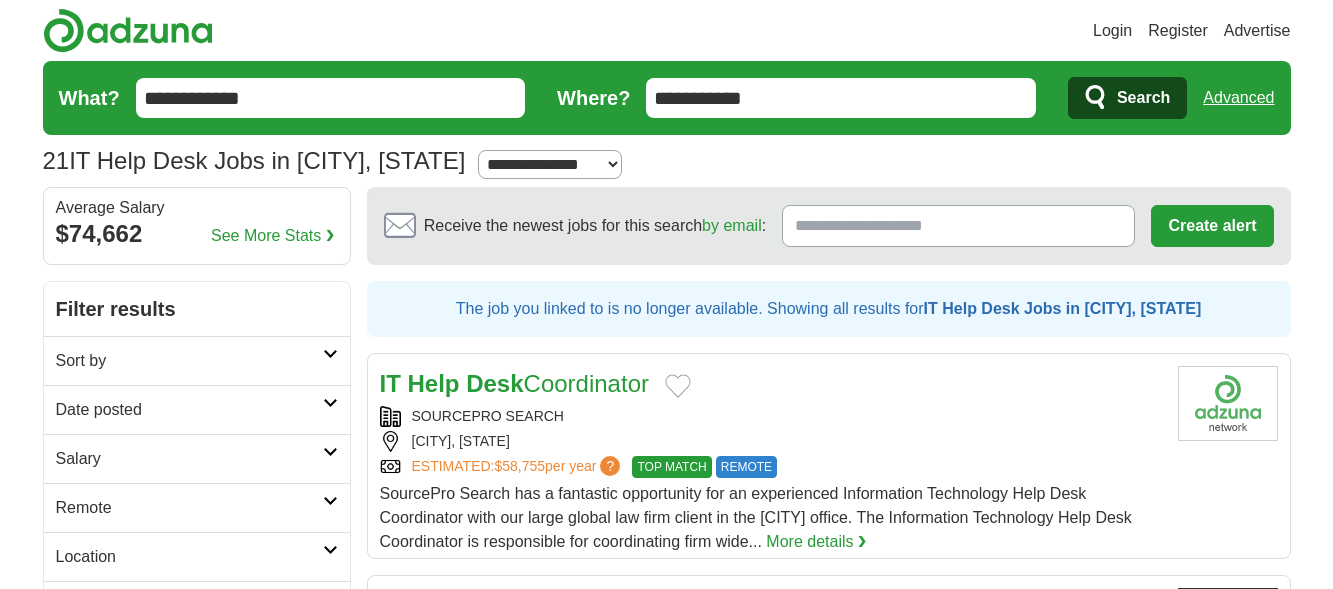 scroll, scrollTop: 0, scrollLeft: 0, axis: both 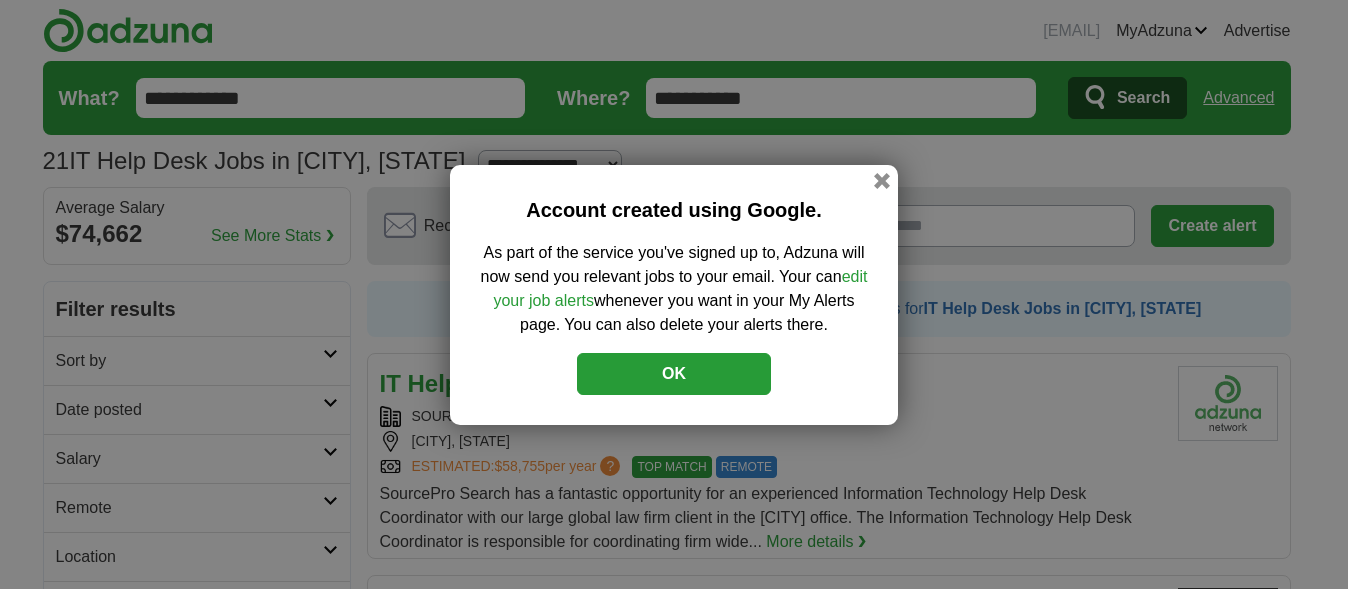 click on "OK" at bounding box center (674, 374) 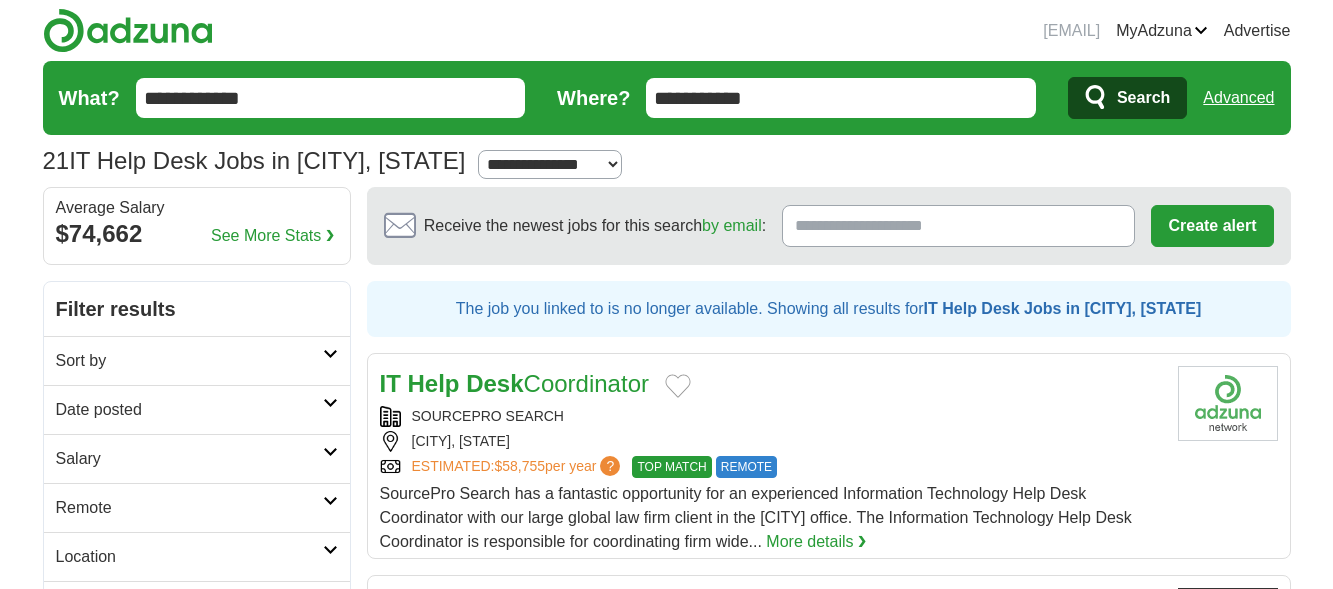 click on "Favorites" at bounding box center [0, 0] 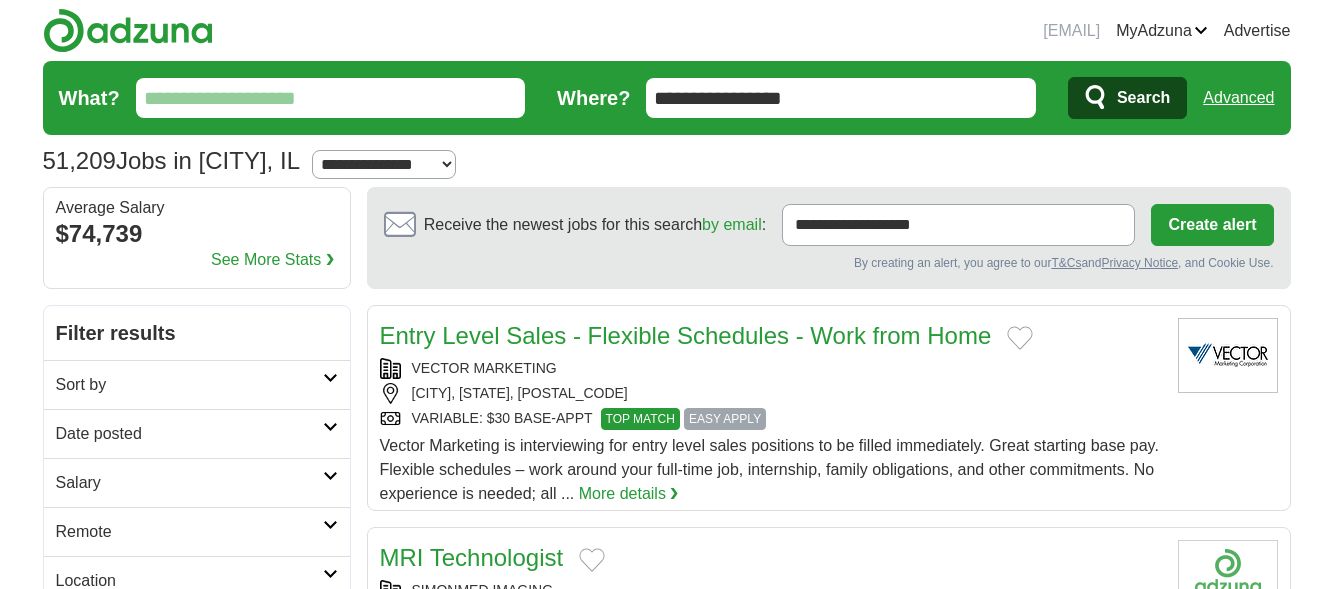scroll, scrollTop: 0, scrollLeft: 0, axis: both 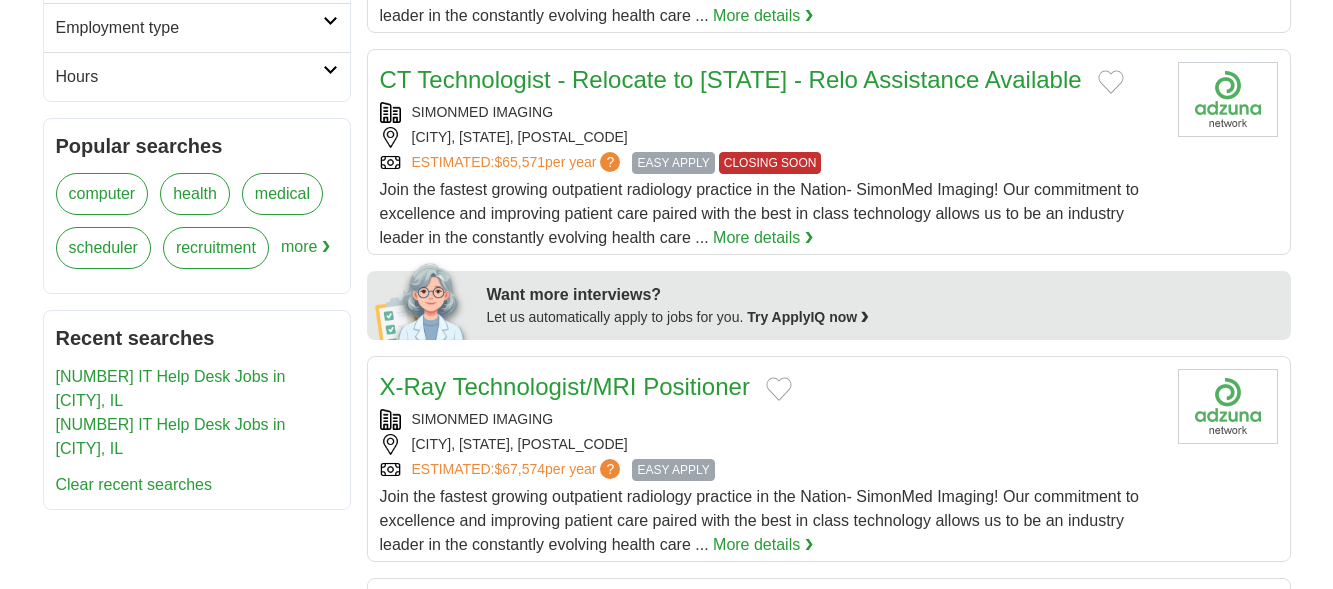 click on "[AGE]
IT Help Desk Jobs in [CITY], [STATE]" at bounding box center (171, 388) 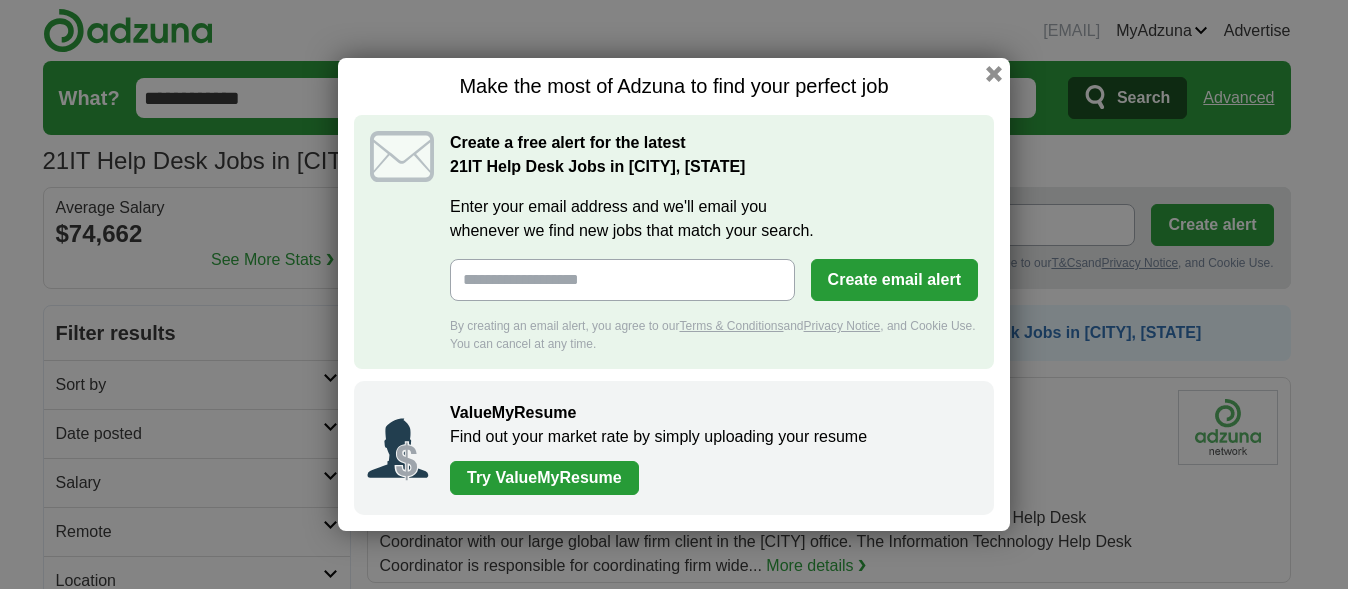 scroll, scrollTop: 0, scrollLeft: 0, axis: both 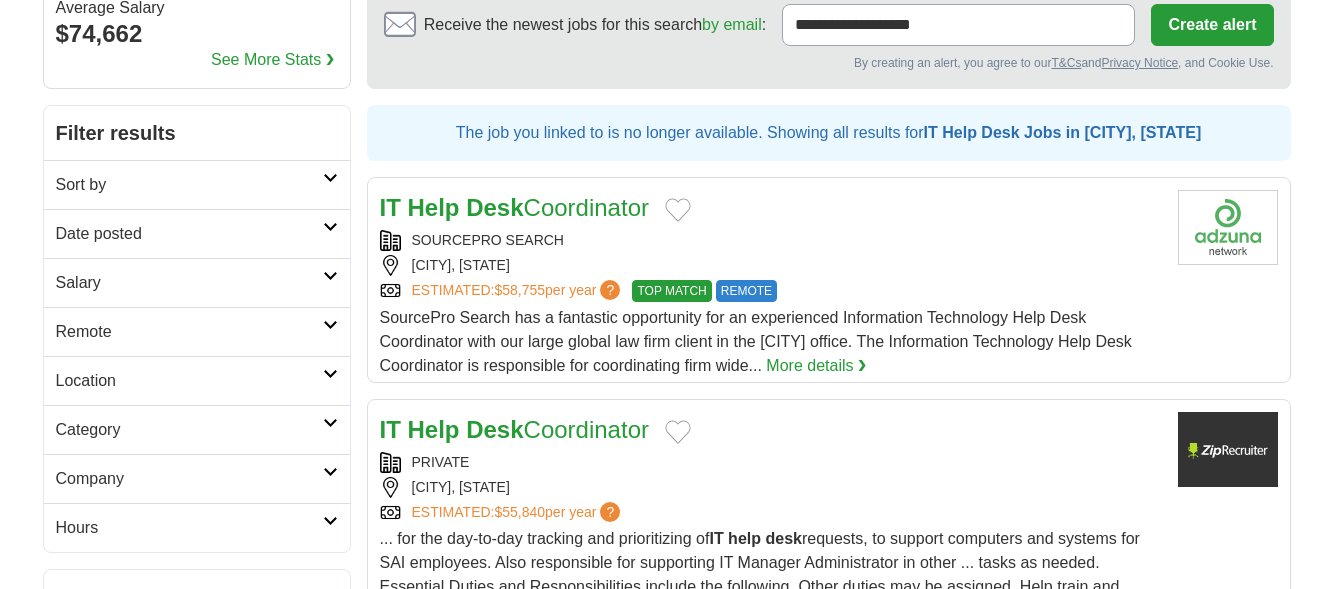 click on "[CITY], [STATE]" at bounding box center [771, 265] 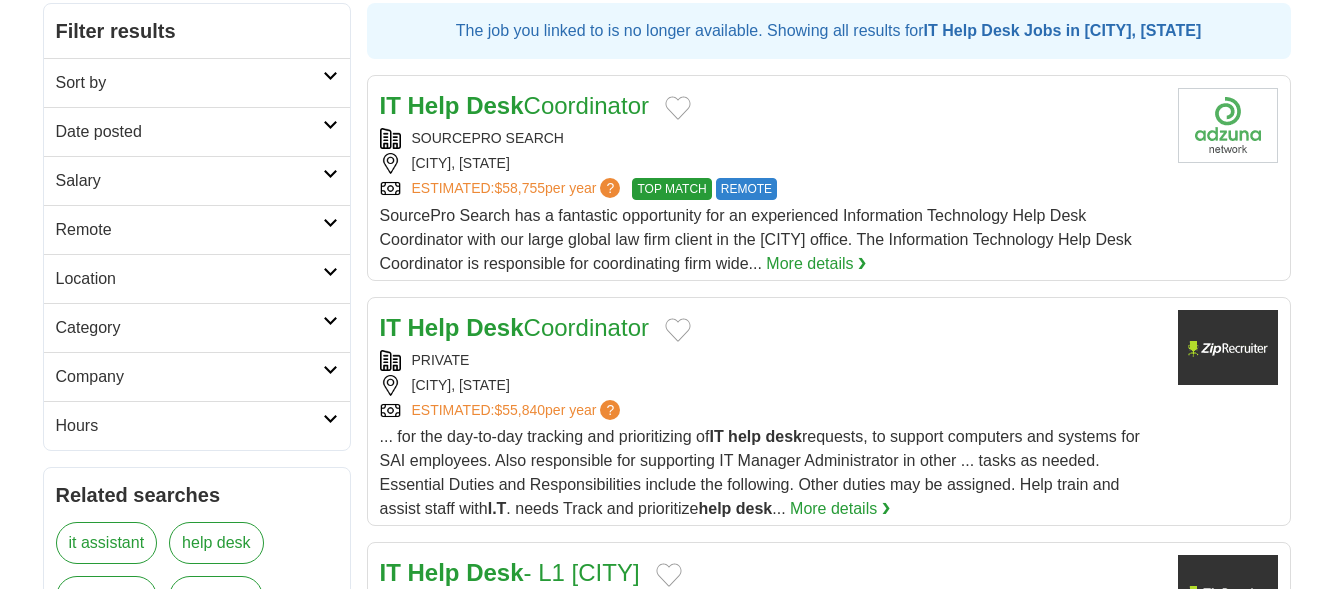 scroll, scrollTop: 300, scrollLeft: 0, axis: vertical 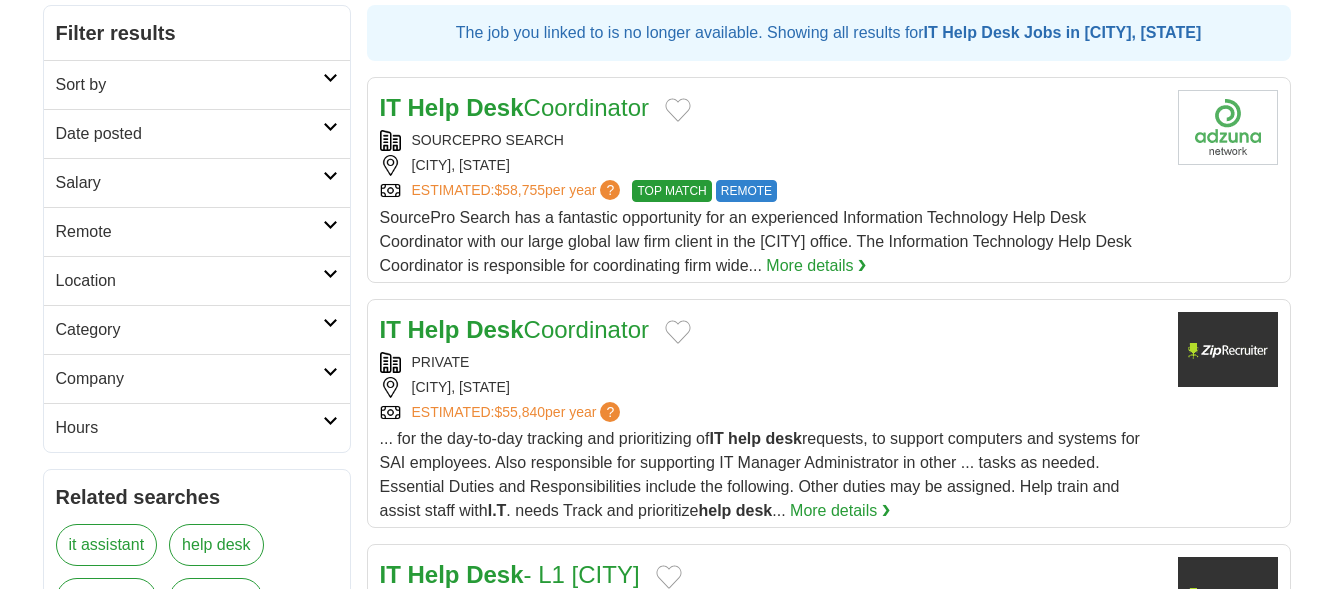 click on "Date posted" at bounding box center (189, 134) 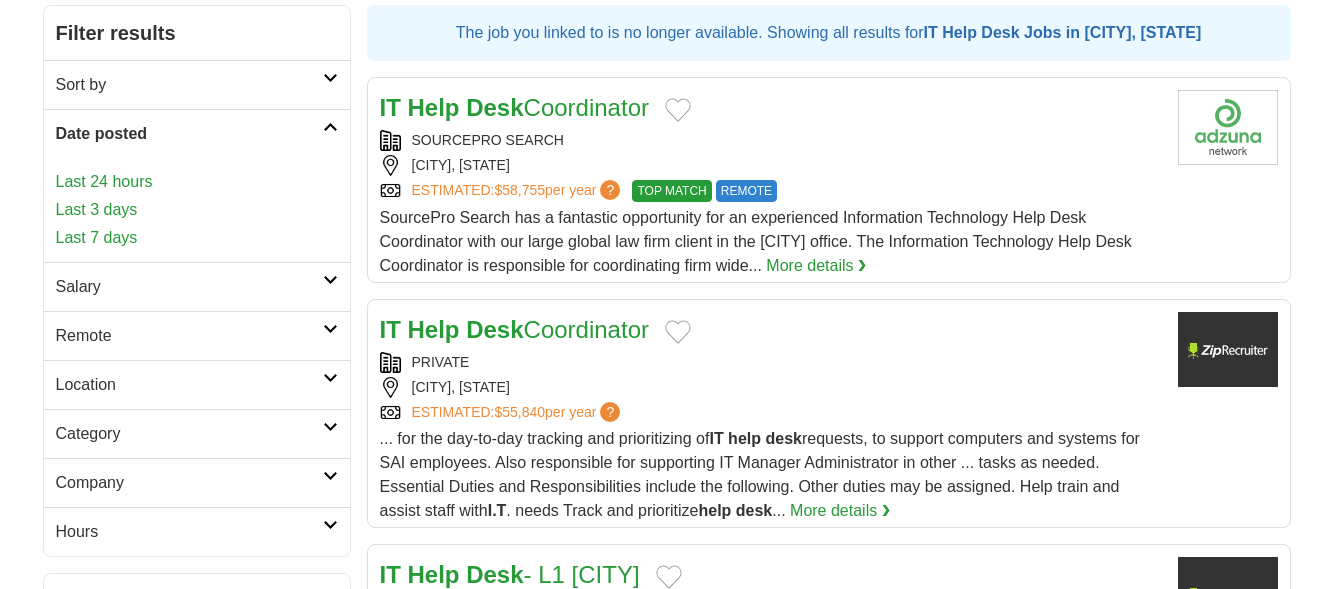 click on "Last 24 hours" at bounding box center [197, 182] 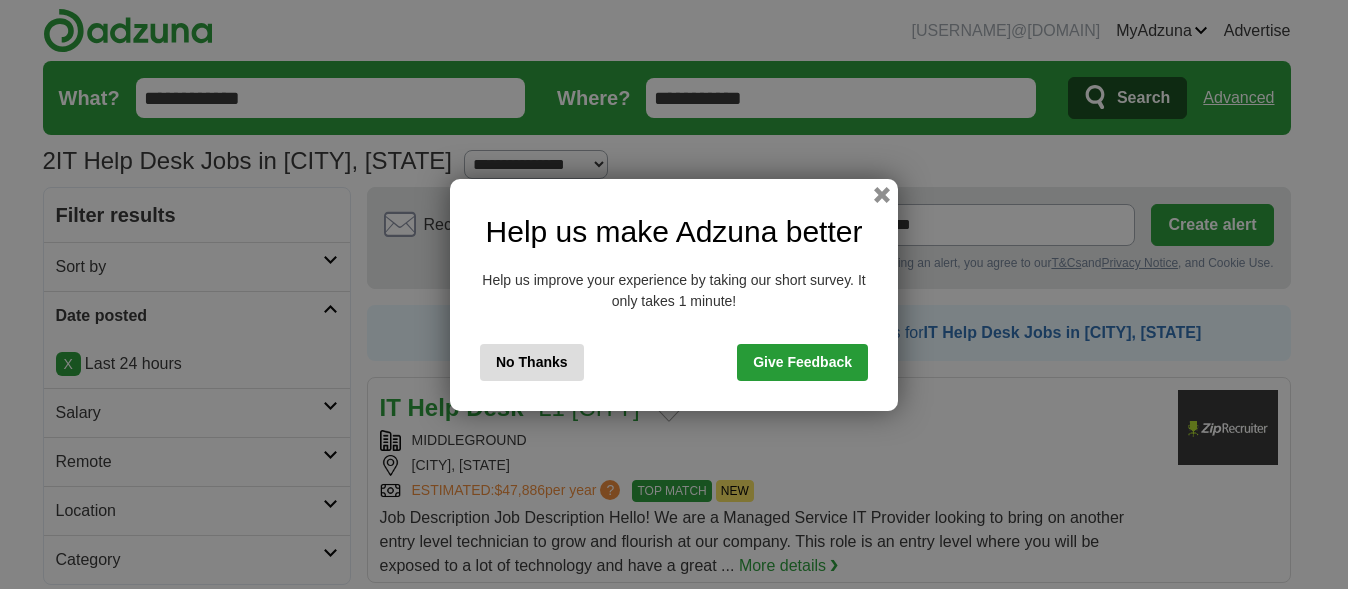 scroll, scrollTop: 0, scrollLeft: 0, axis: both 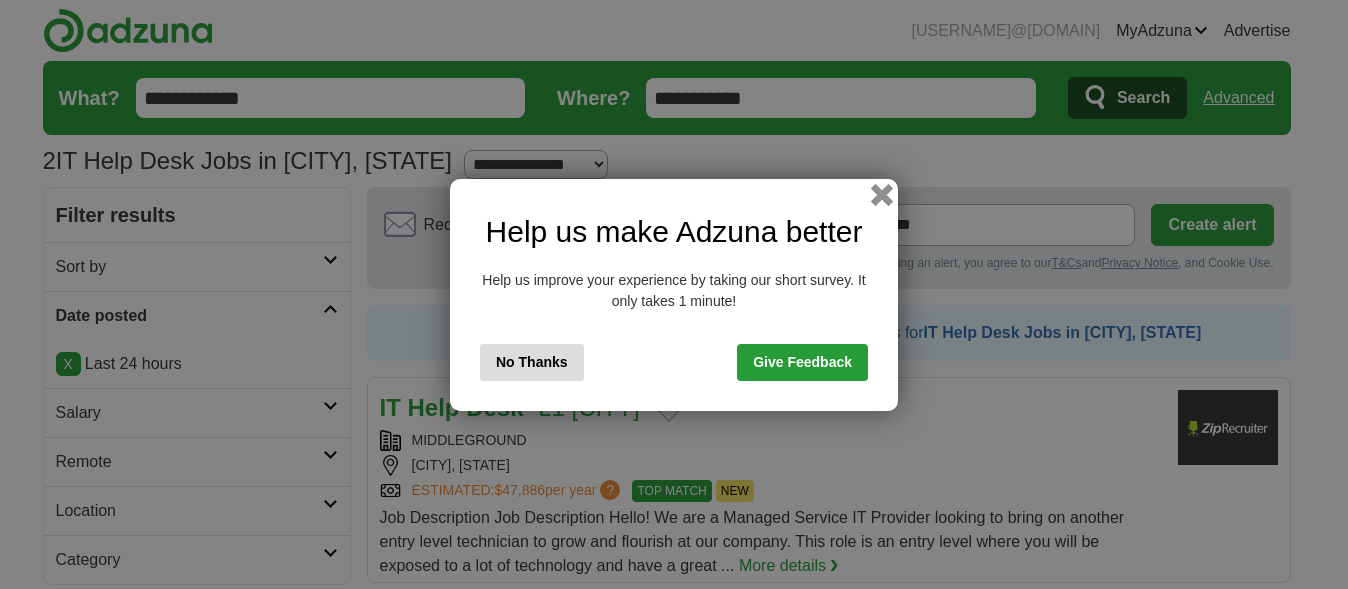 click at bounding box center [882, 194] 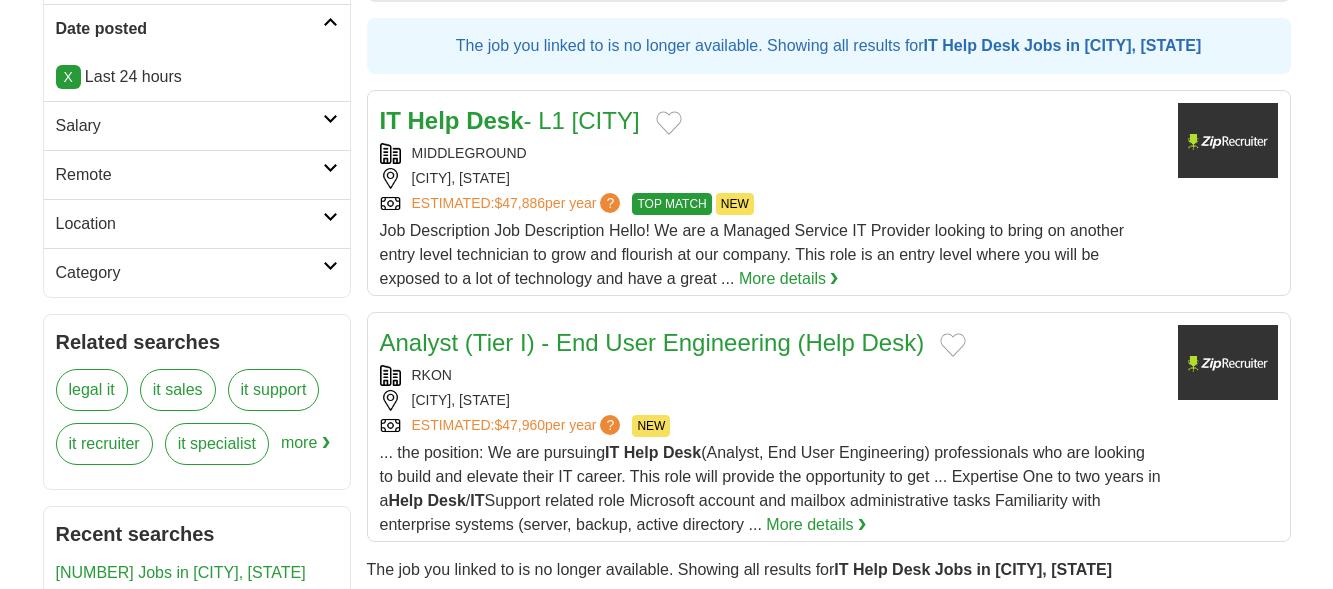 scroll, scrollTop: 0, scrollLeft: 0, axis: both 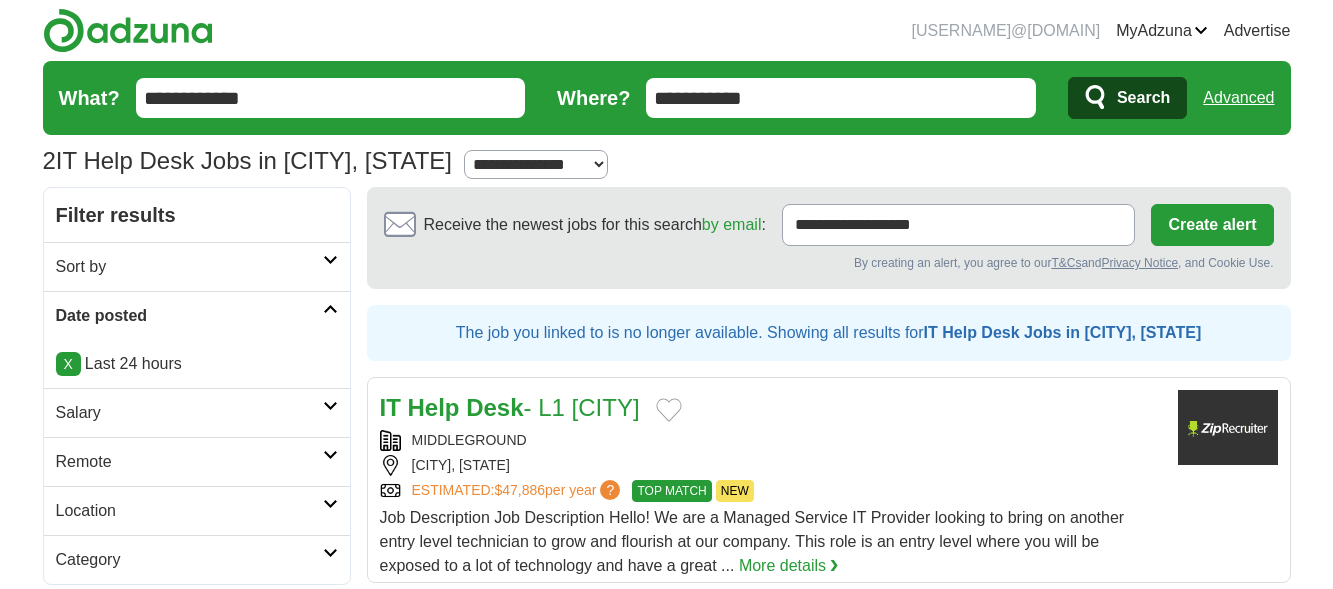 click on "X" at bounding box center (68, 364) 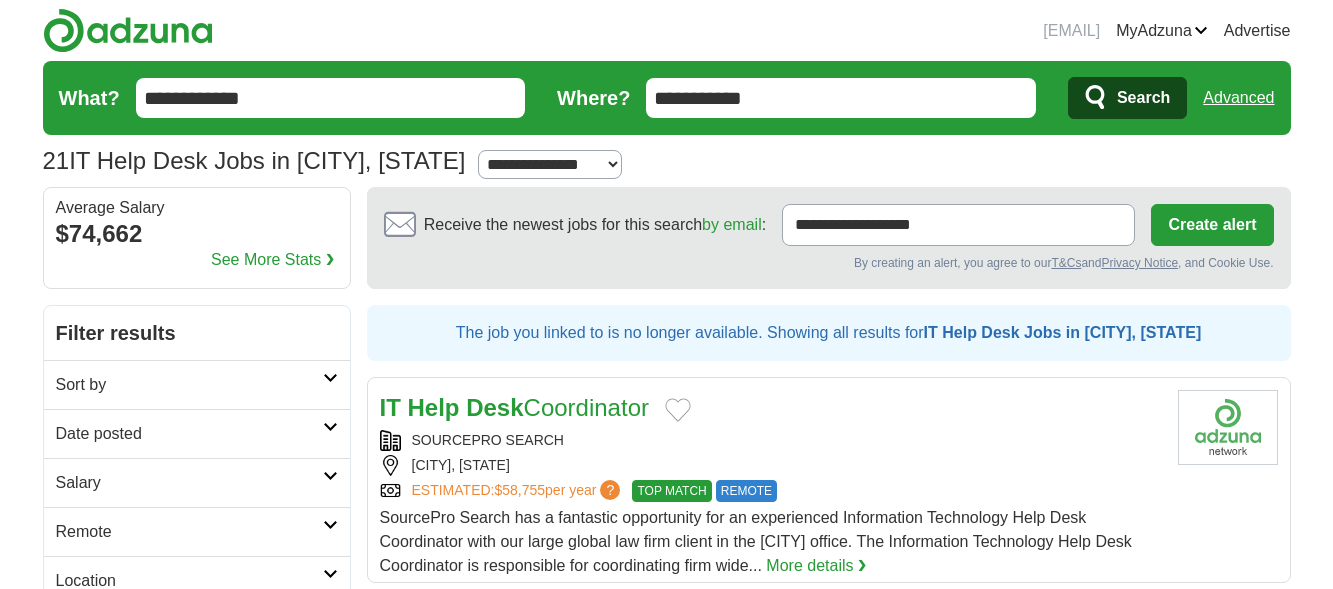 scroll, scrollTop: 0, scrollLeft: 0, axis: both 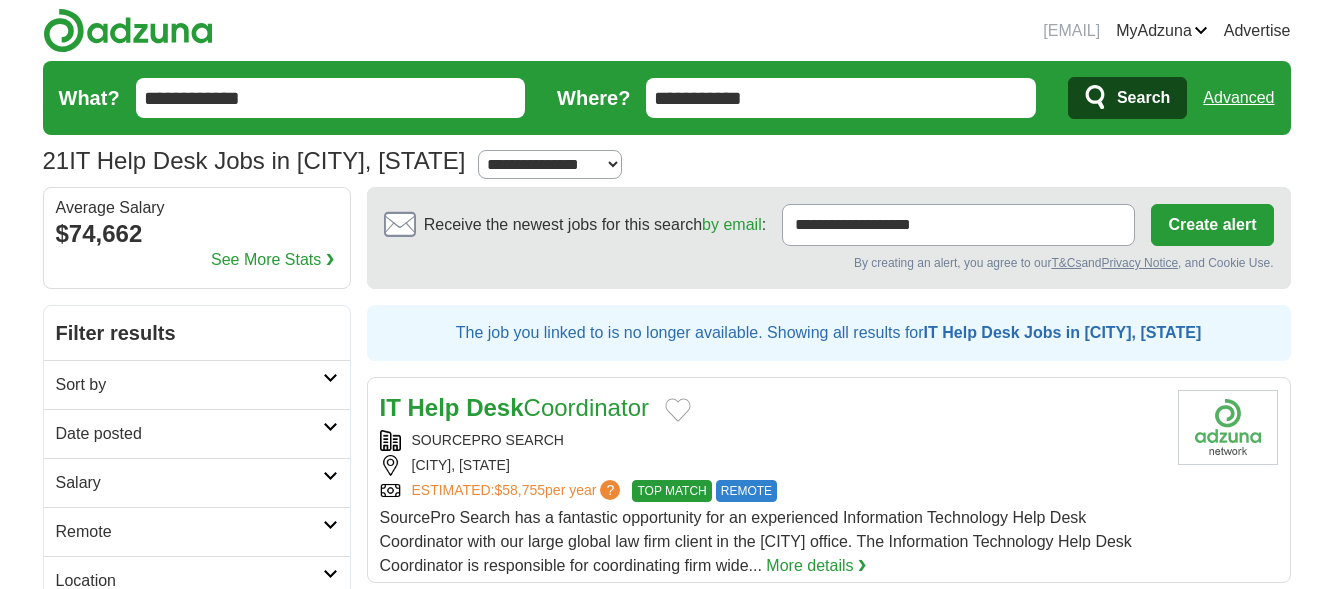 click on "**********" at bounding box center (331, 98) 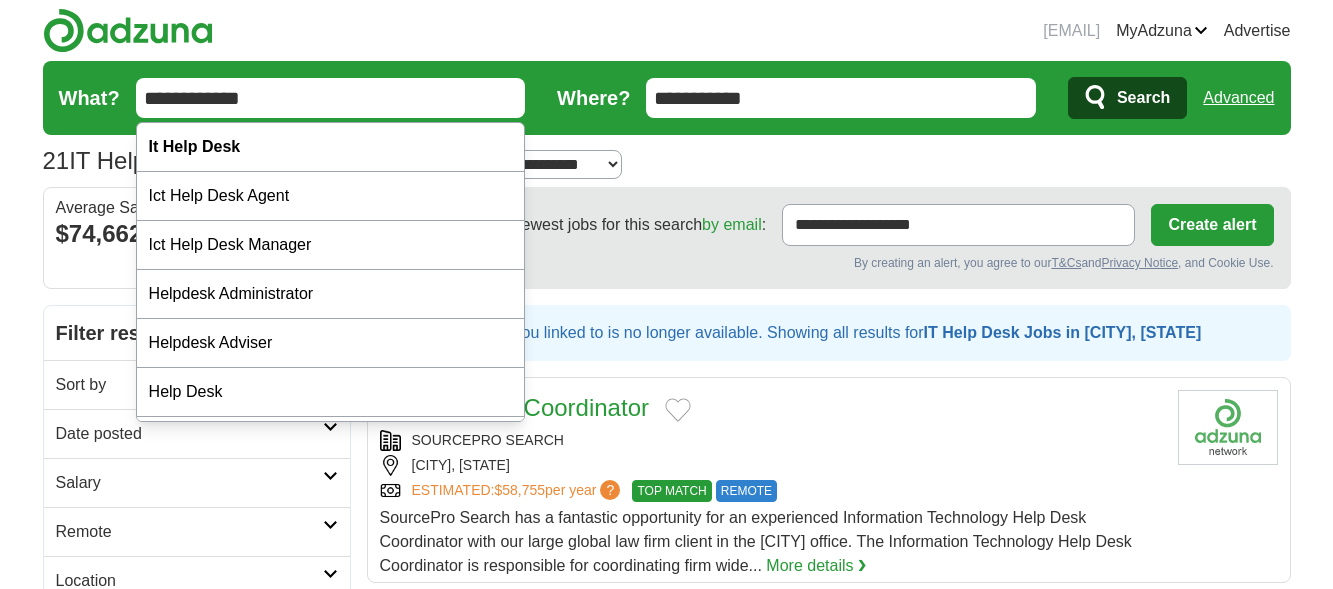 click on "**********" at bounding box center (331, 98) 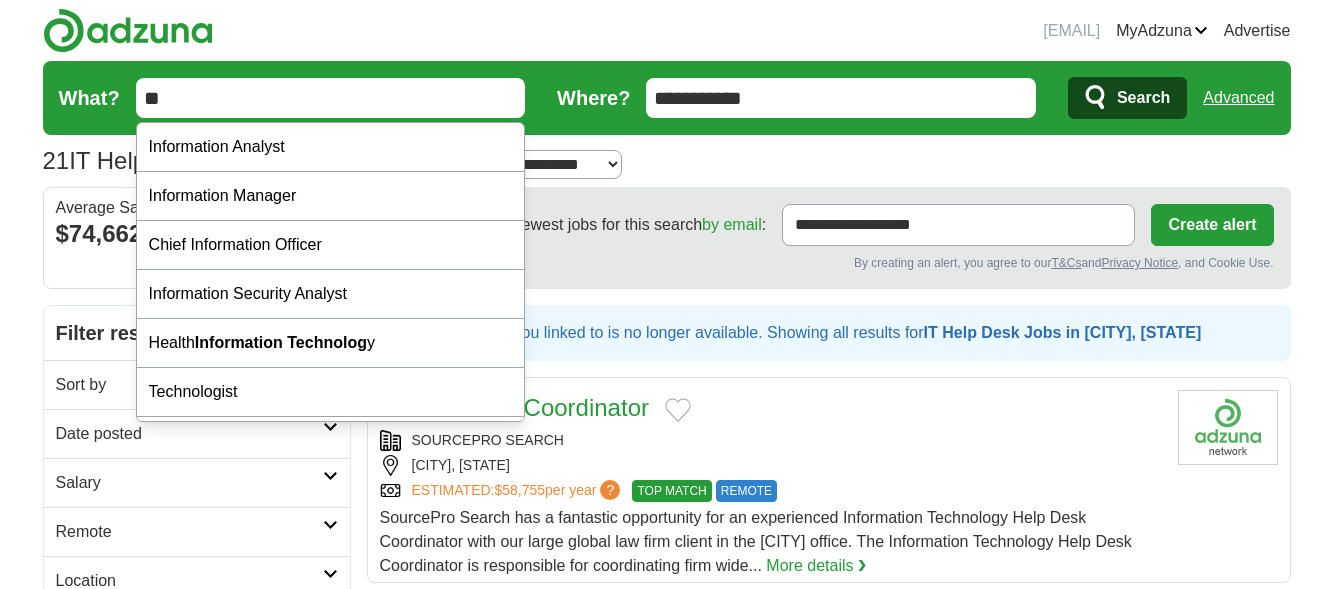 type on "*" 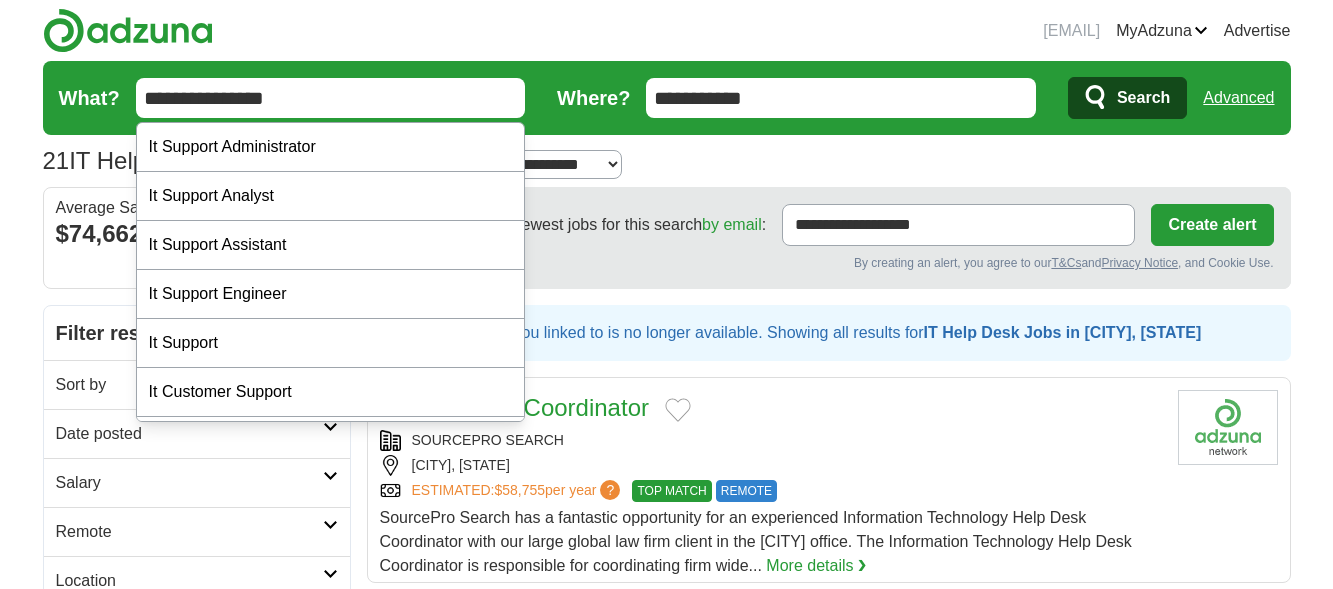 type on "**********" 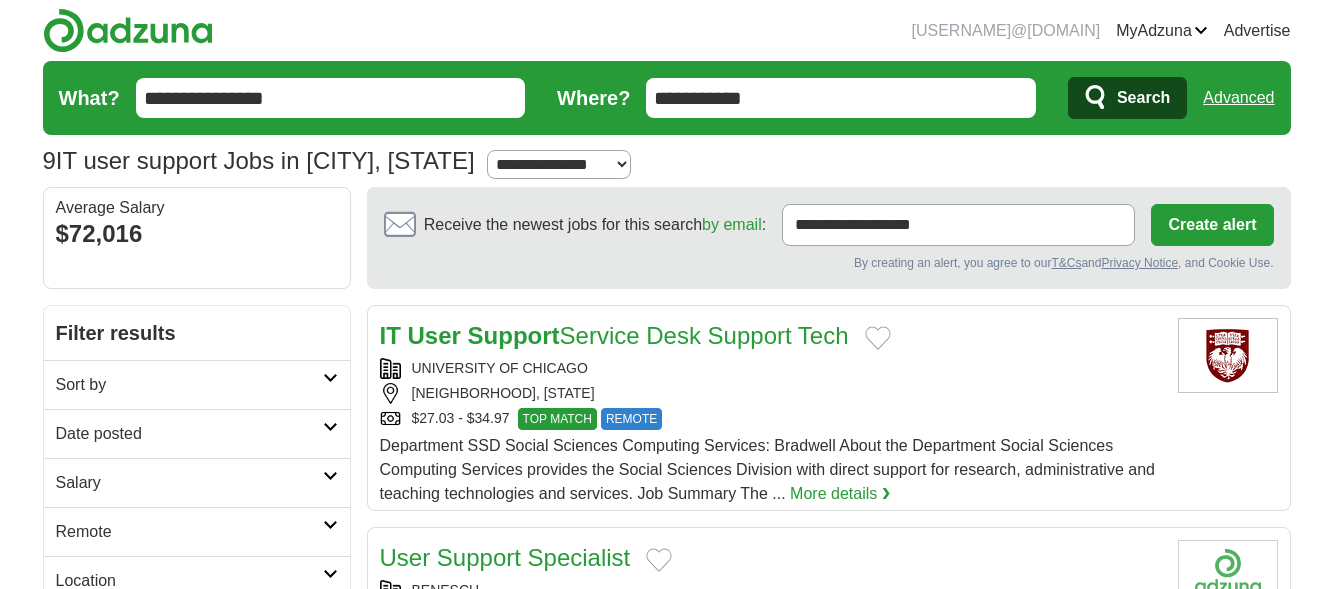 scroll, scrollTop: 0, scrollLeft: 0, axis: both 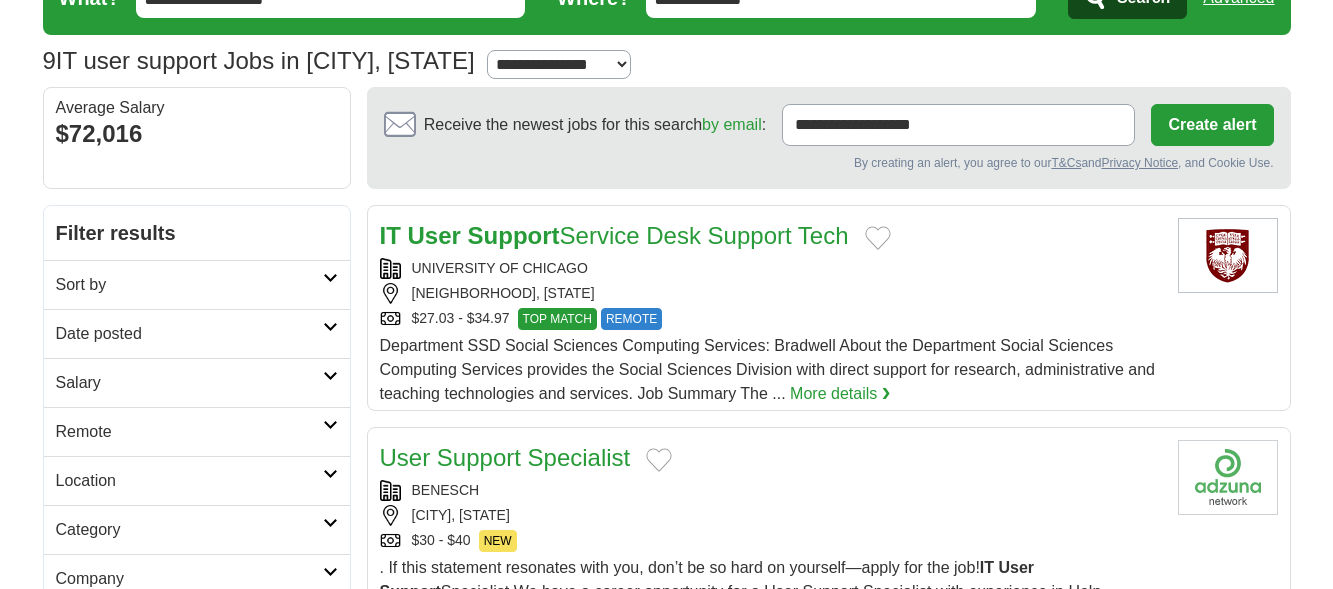 click on "IT   User   Support  Service Desk Support Tech" at bounding box center [614, 235] 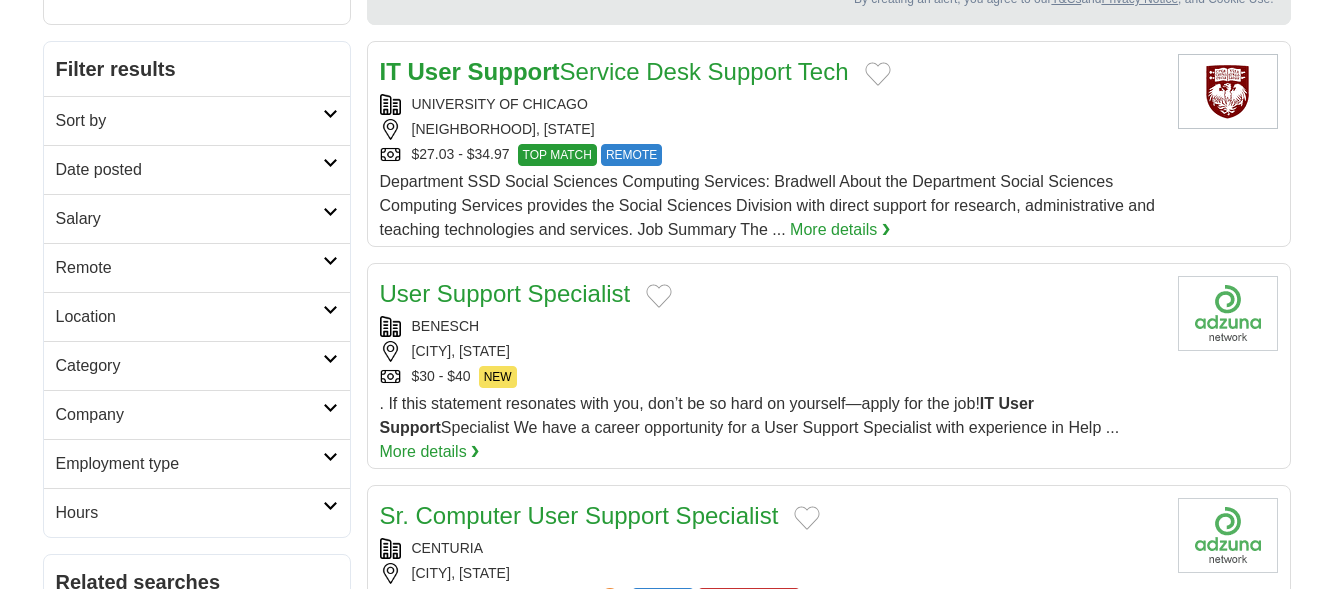 scroll, scrollTop: 300, scrollLeft: 0, axis: vertical 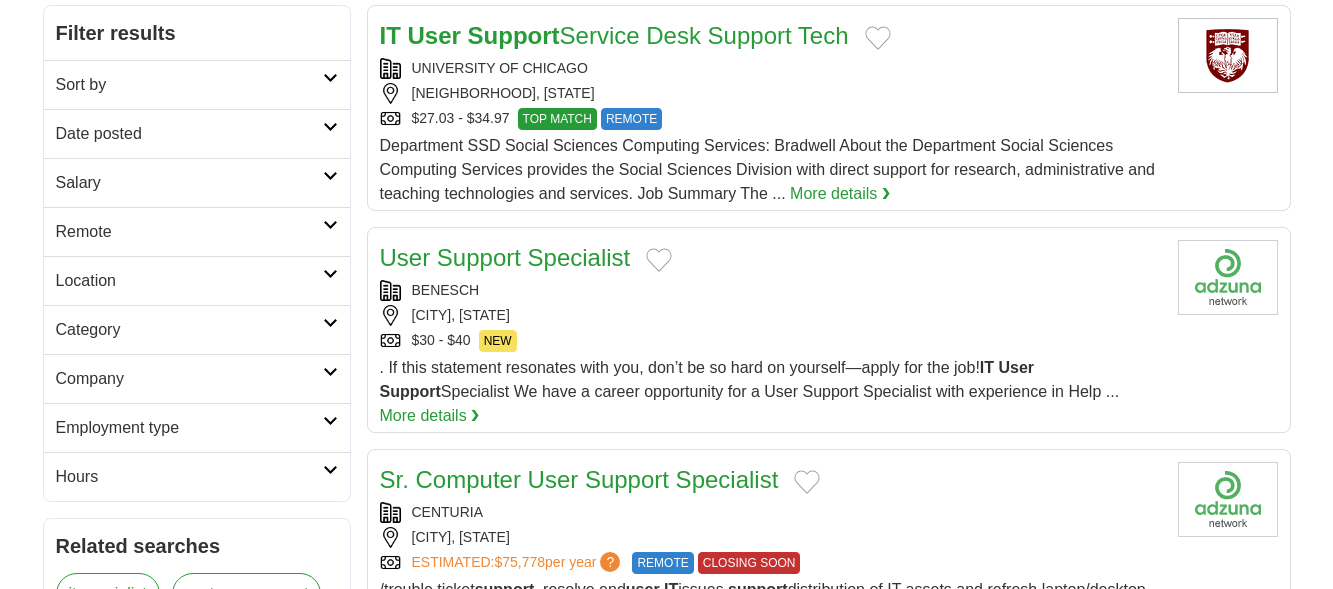 click on "BENESCH" at bounding box center [771, 290] 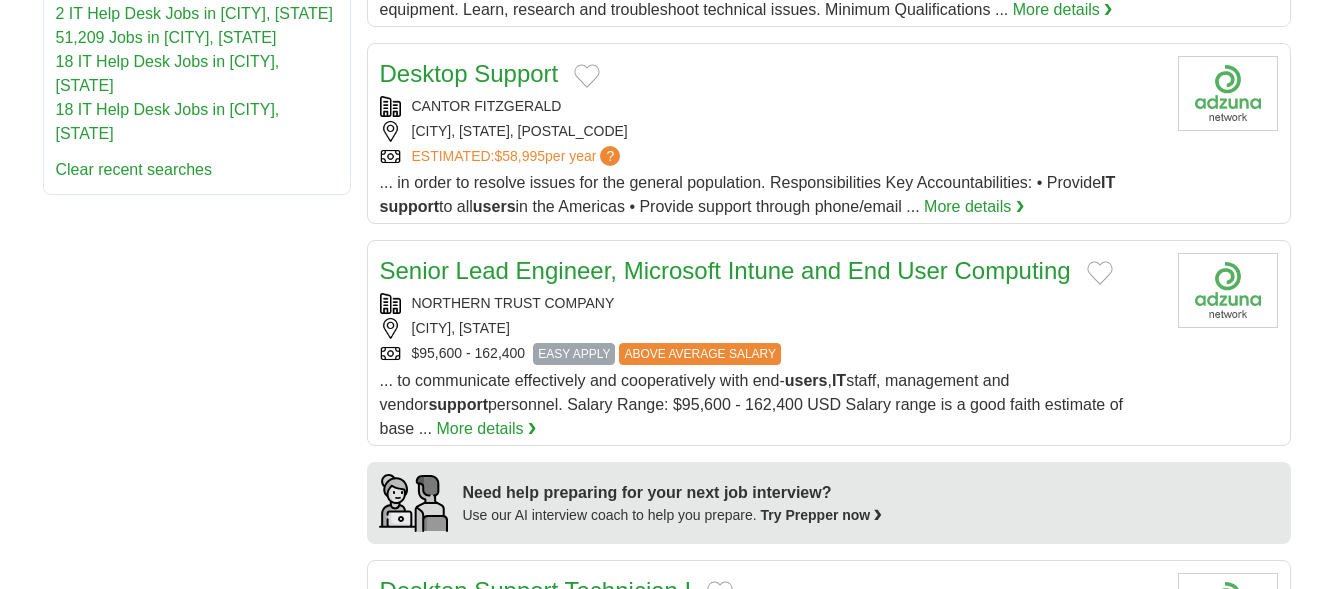 scroll, scrollTop: 1200, scrollLeft: 0, axis: vertical 